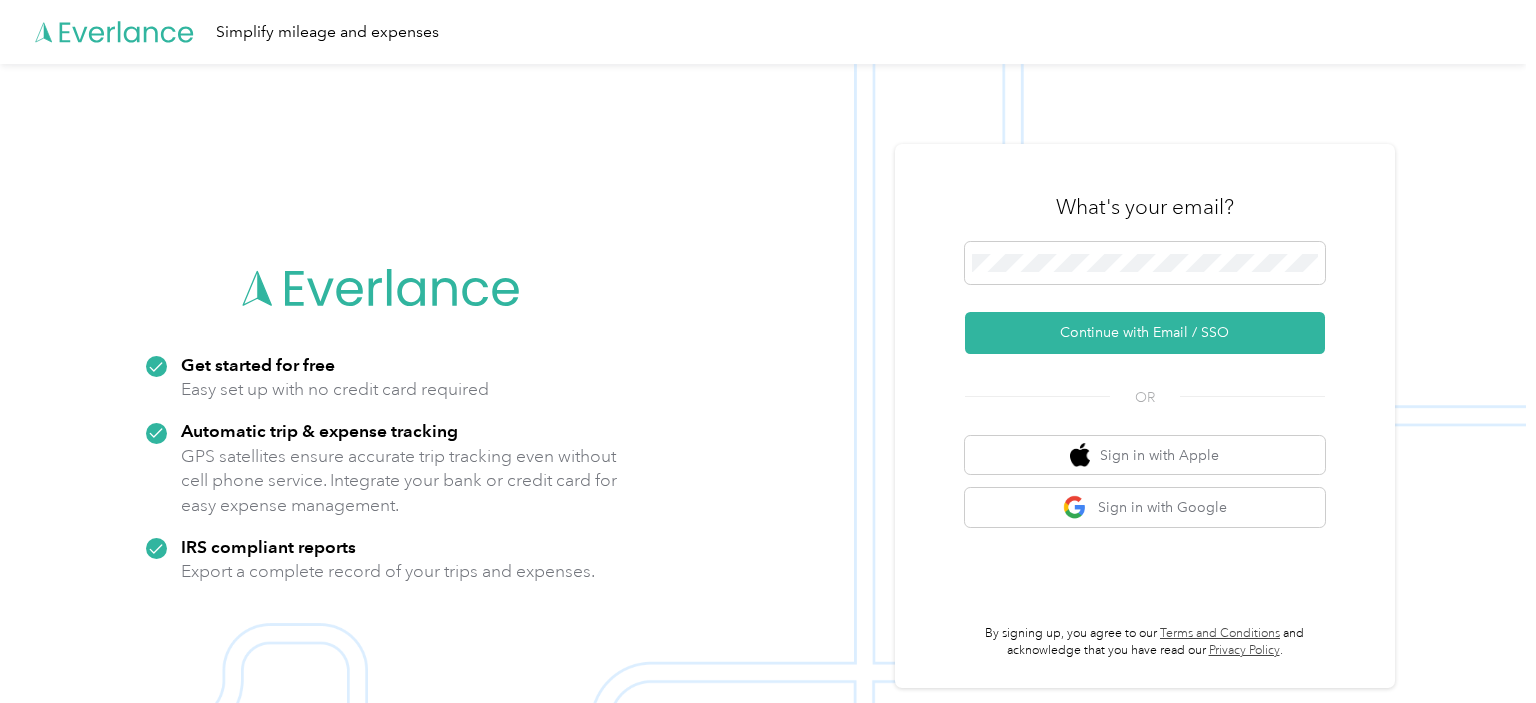 scroll, scrollTop: 0, scrollLeft: 0, axis: both 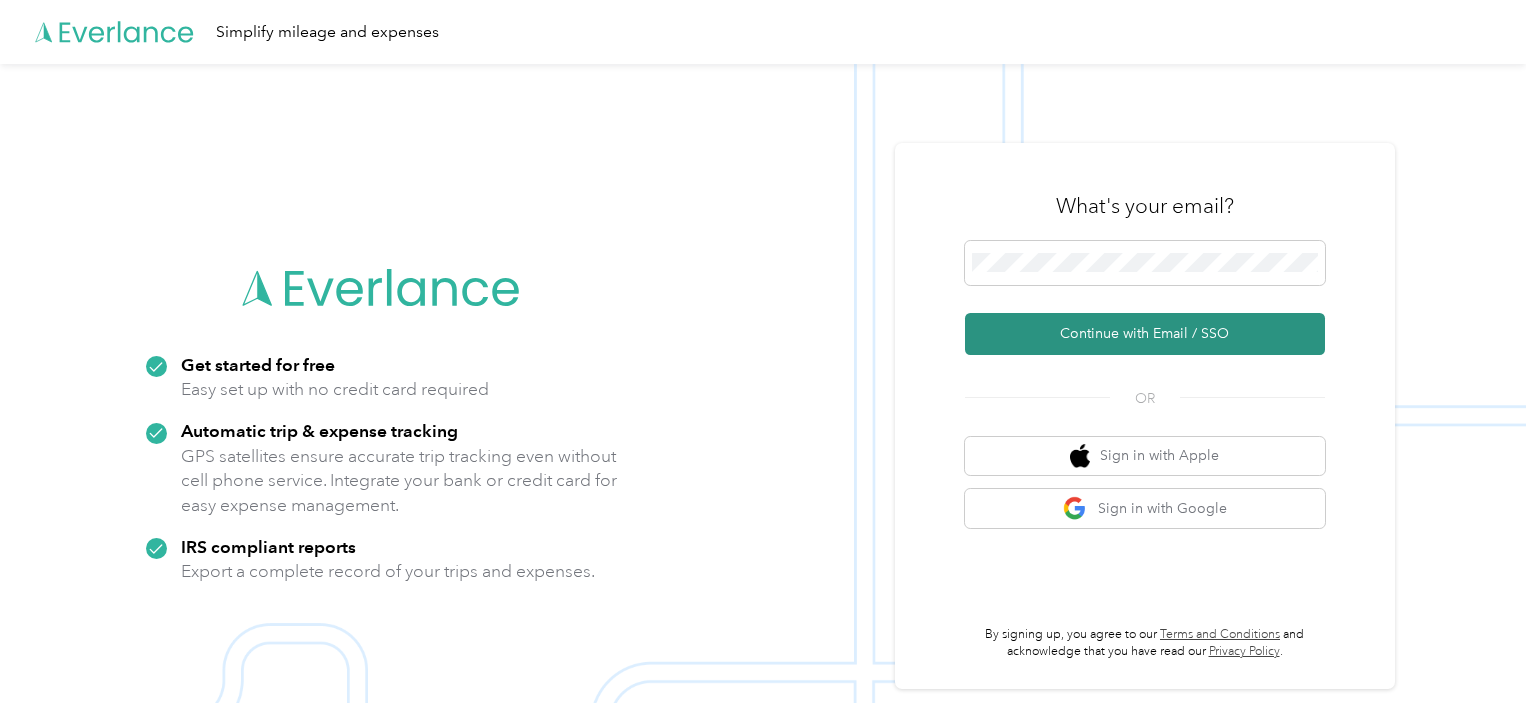 click on "Continue with Email / SSO" at bounding box center [1145, 334] 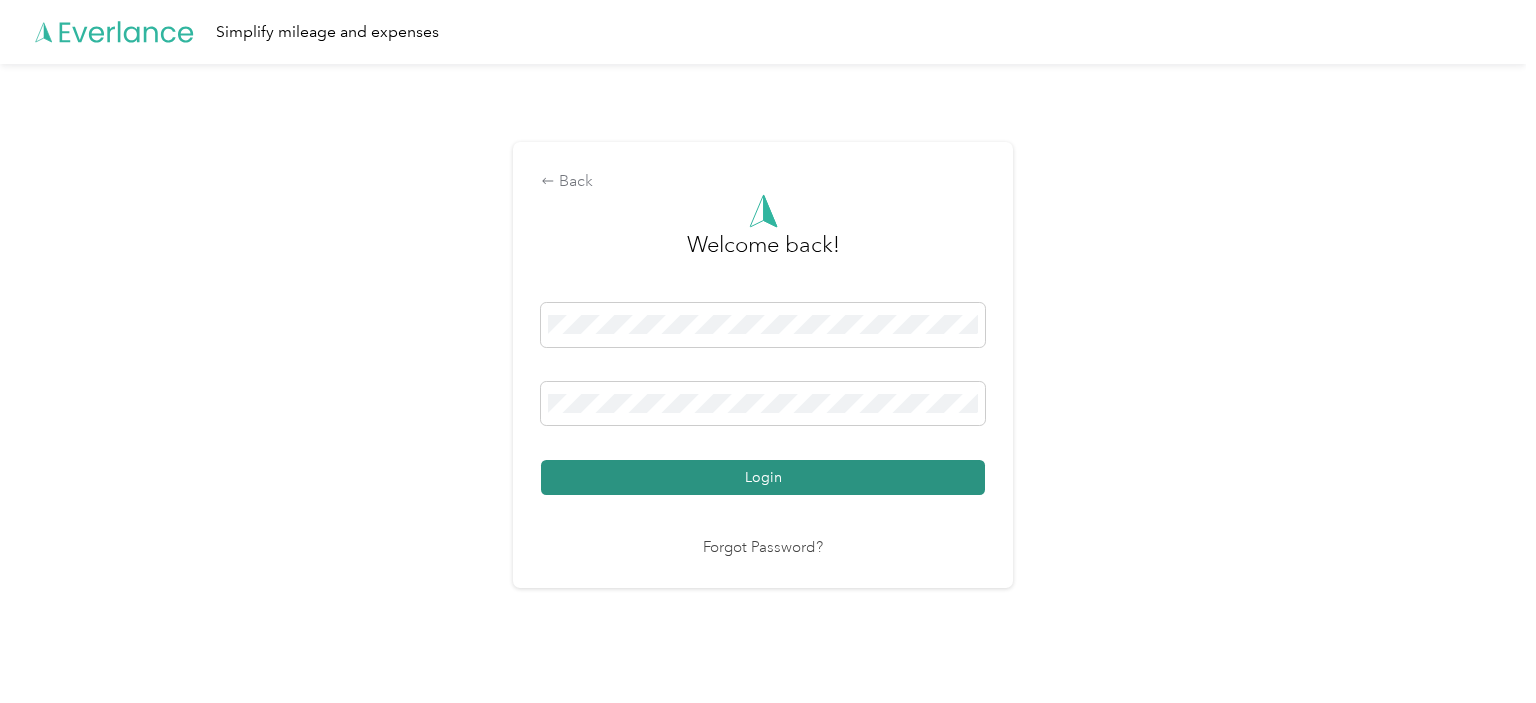click on "Login" at bounding box center (763, 477) 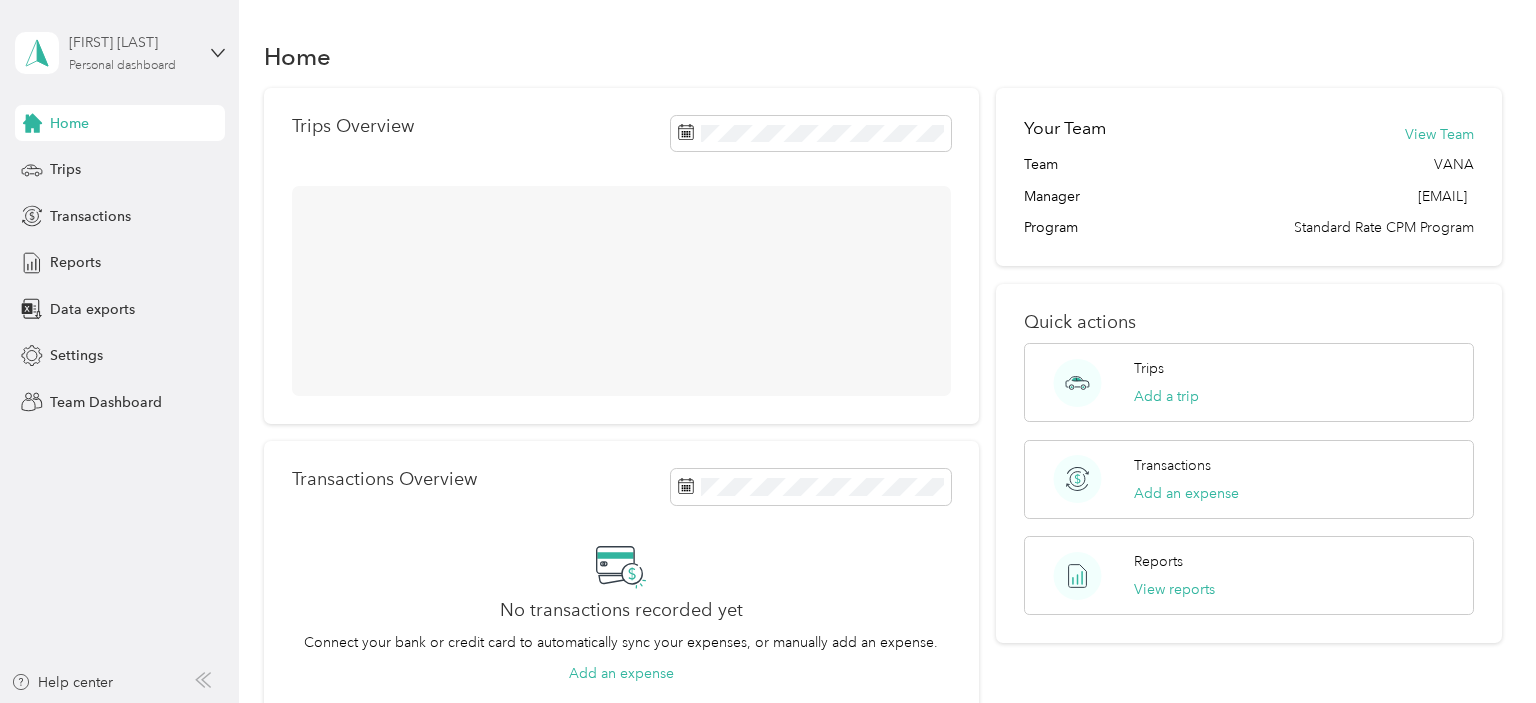 click on "[FIRST] [LAST]" at bounding box center (131, 42) 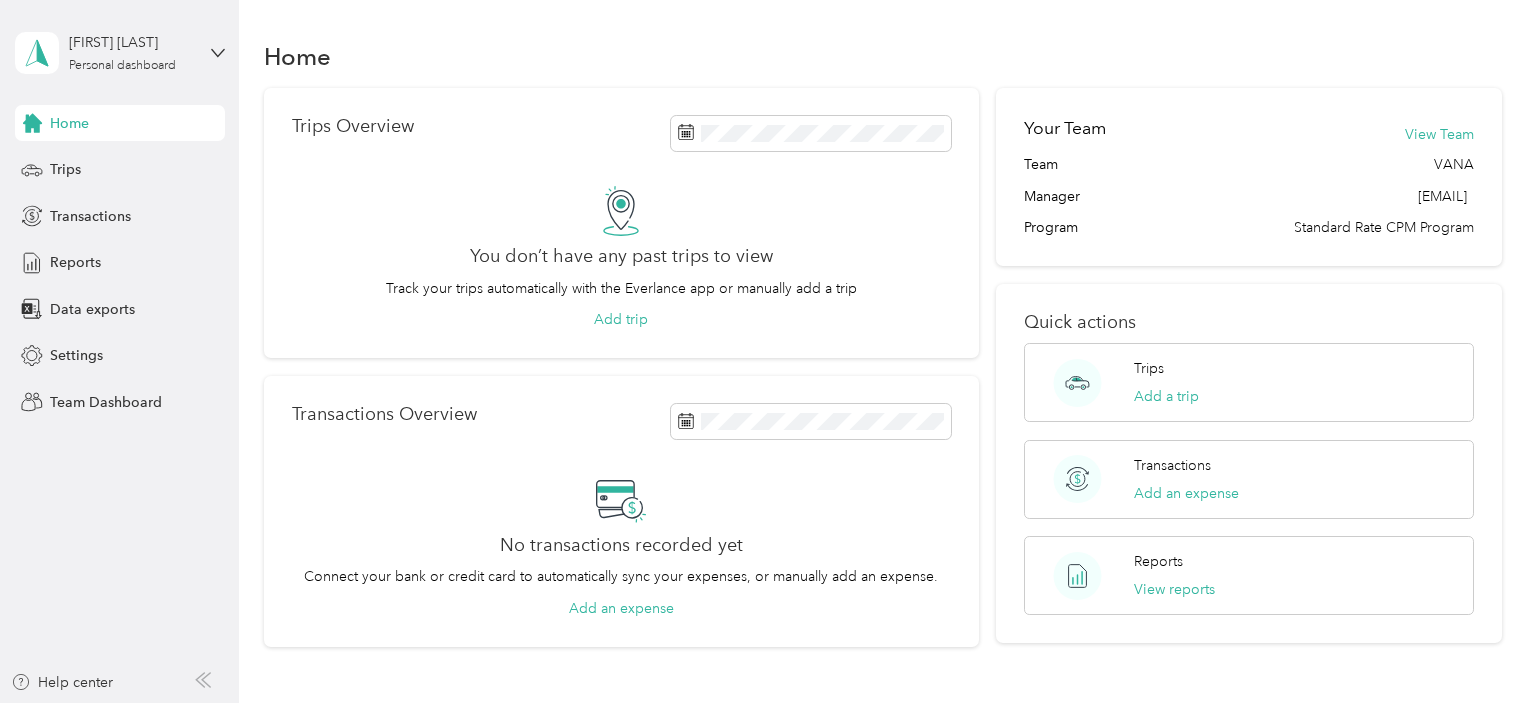 click on "Team dashboard" at bounding box center [85, 164] 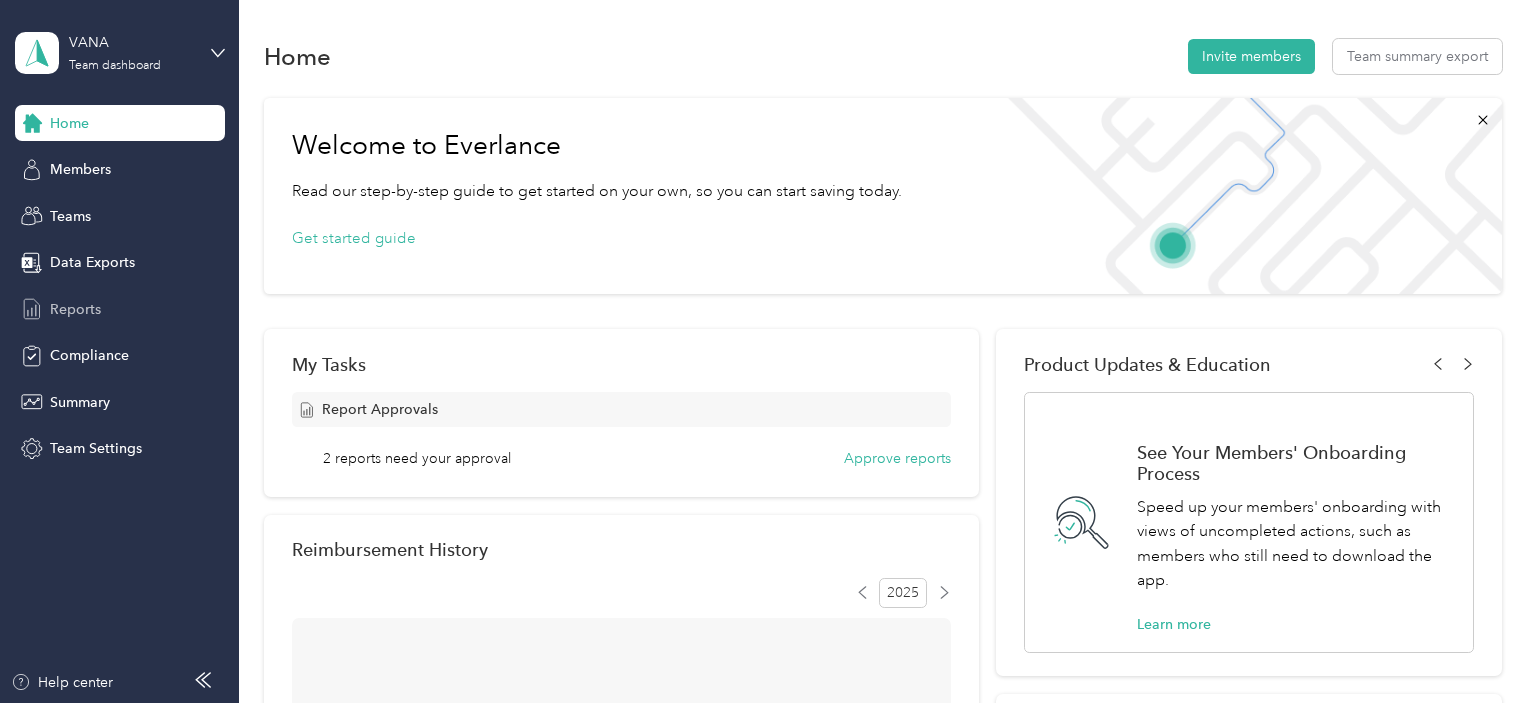 click on "Reports" at bounding box center [120, 309] 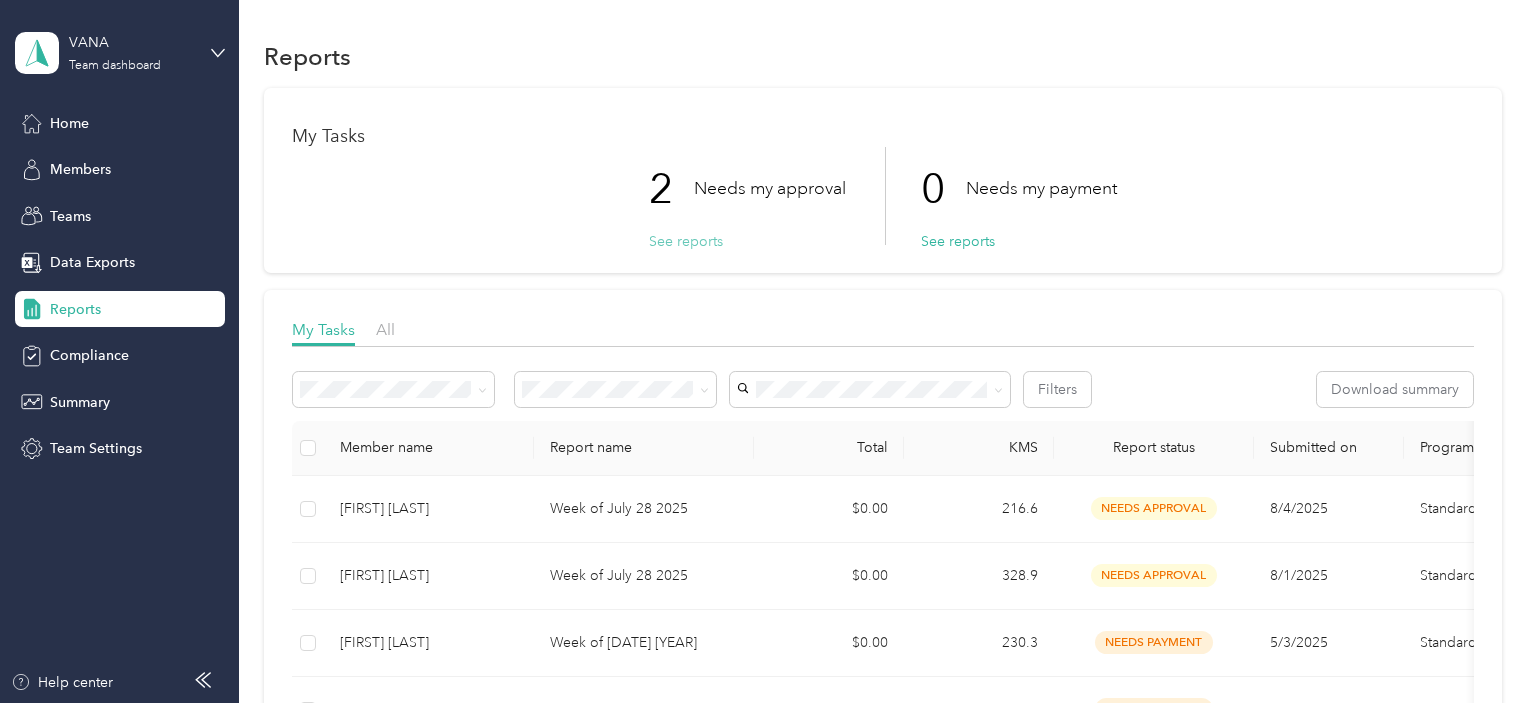 click on "See reports" at bounding box center [686, 241] 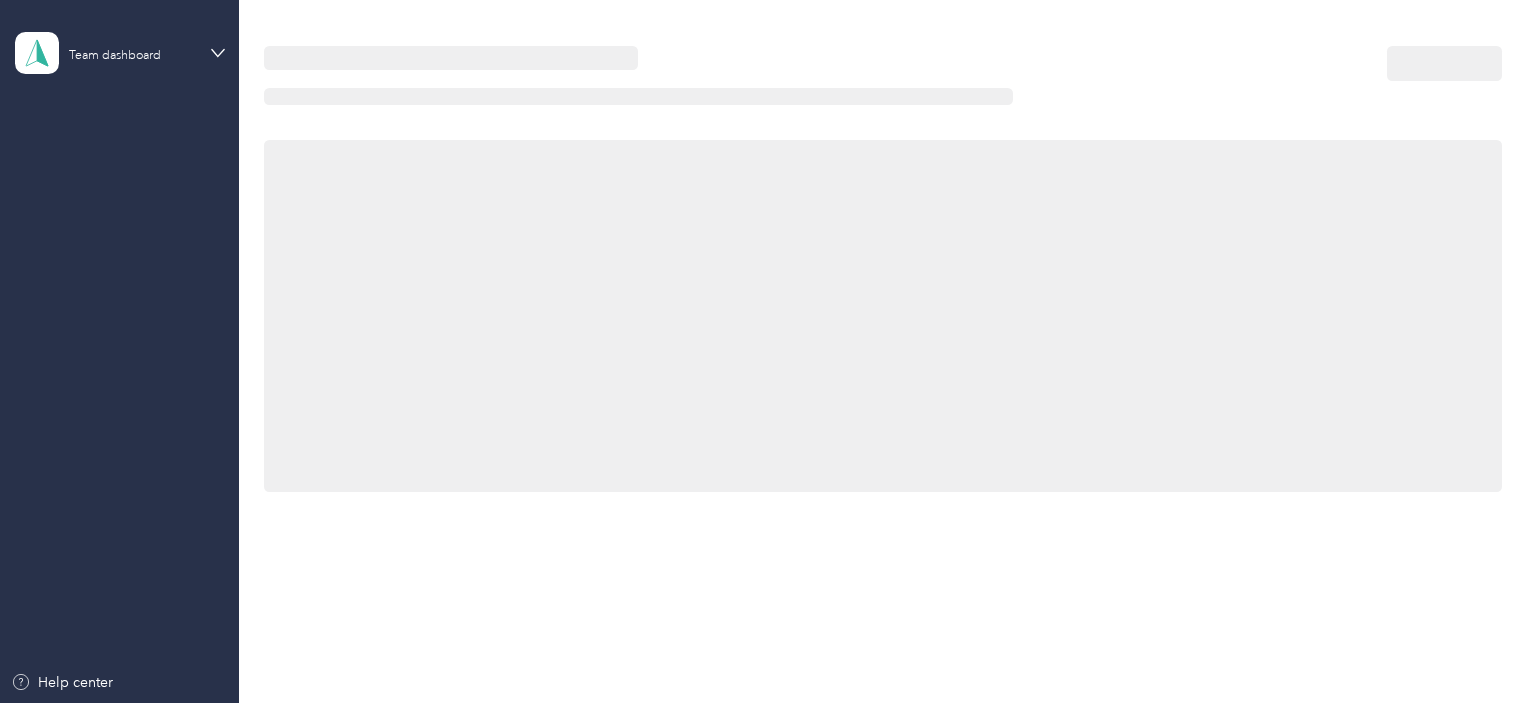 scroll, scrollTop: 0, scrollLeft: 0, axis: both 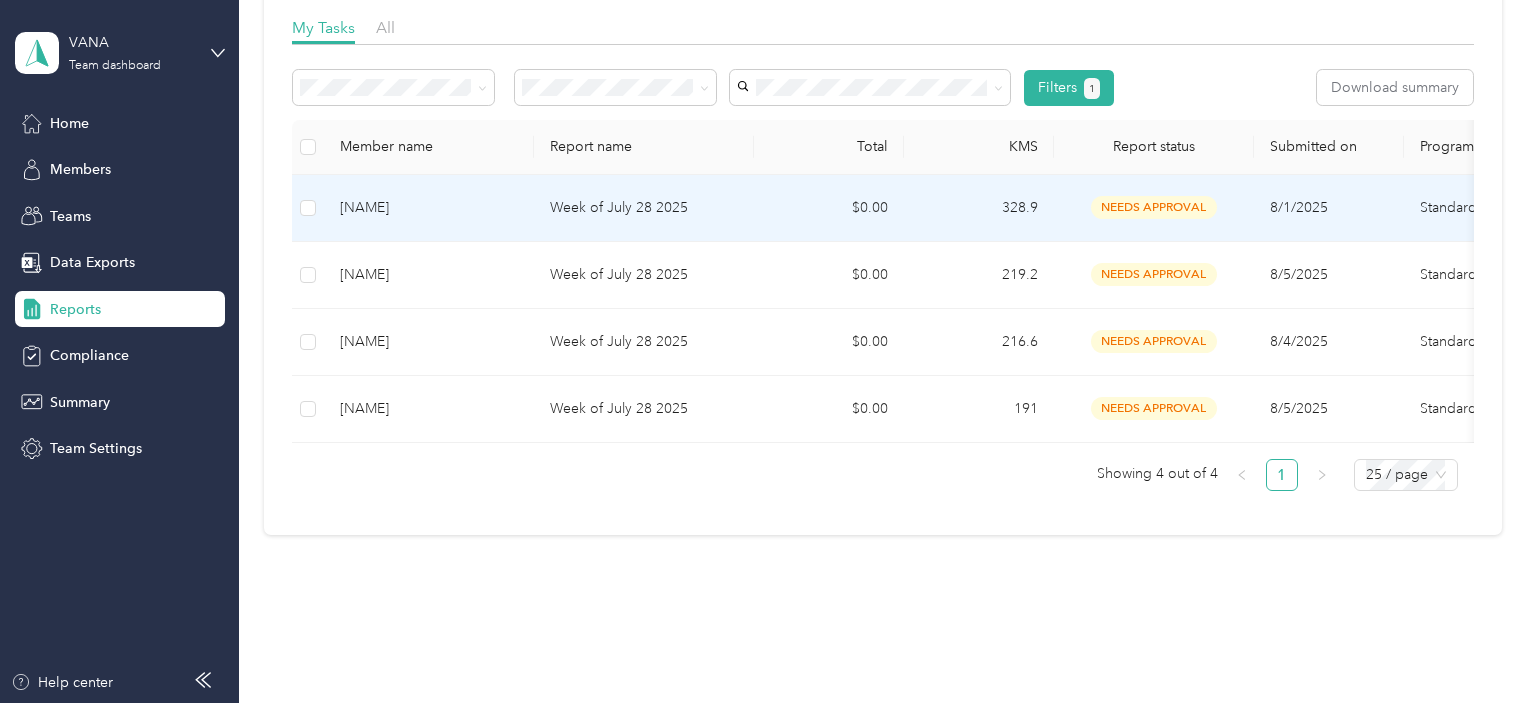 click on "[NAME]" at bounding box center (429, 208) 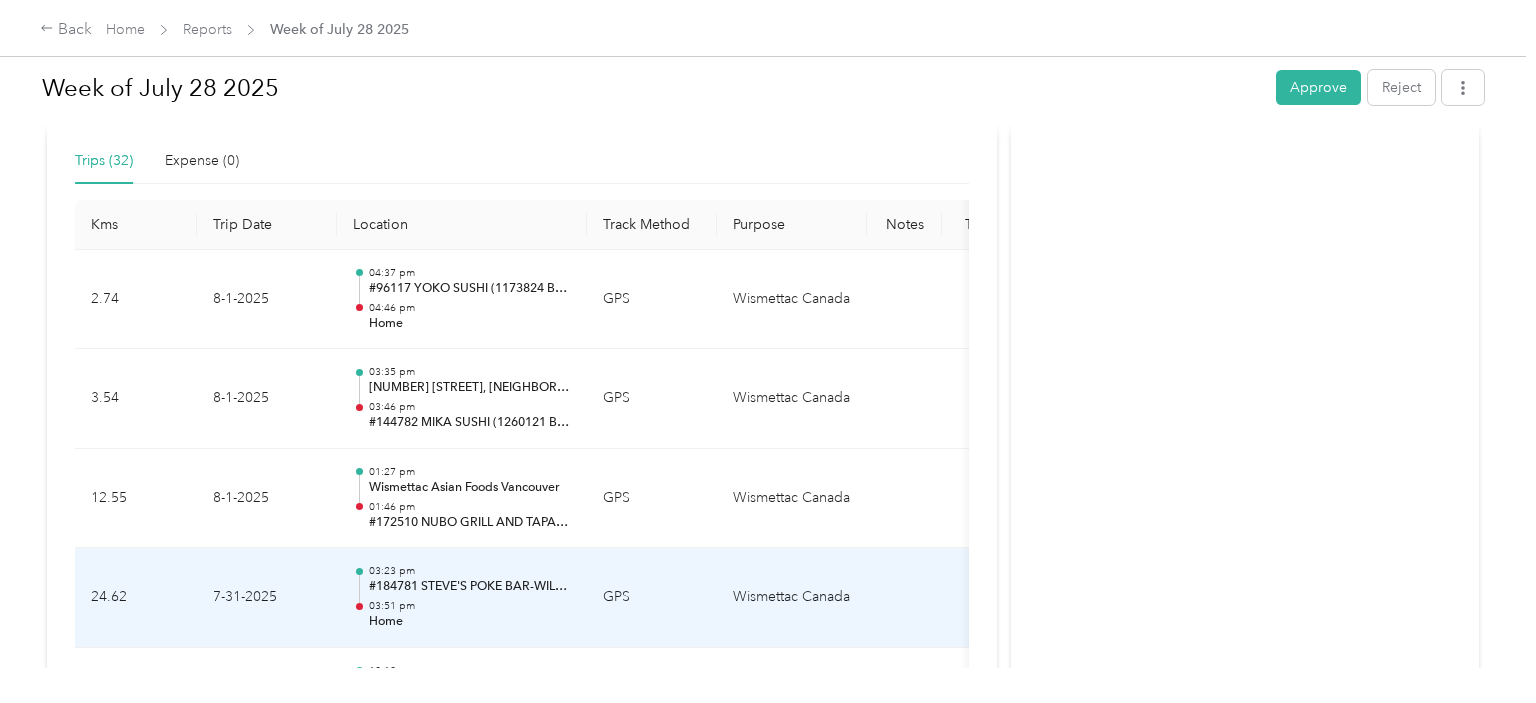 scroll, scrollTop: 424, scrollLeft: 0, axis: vertical 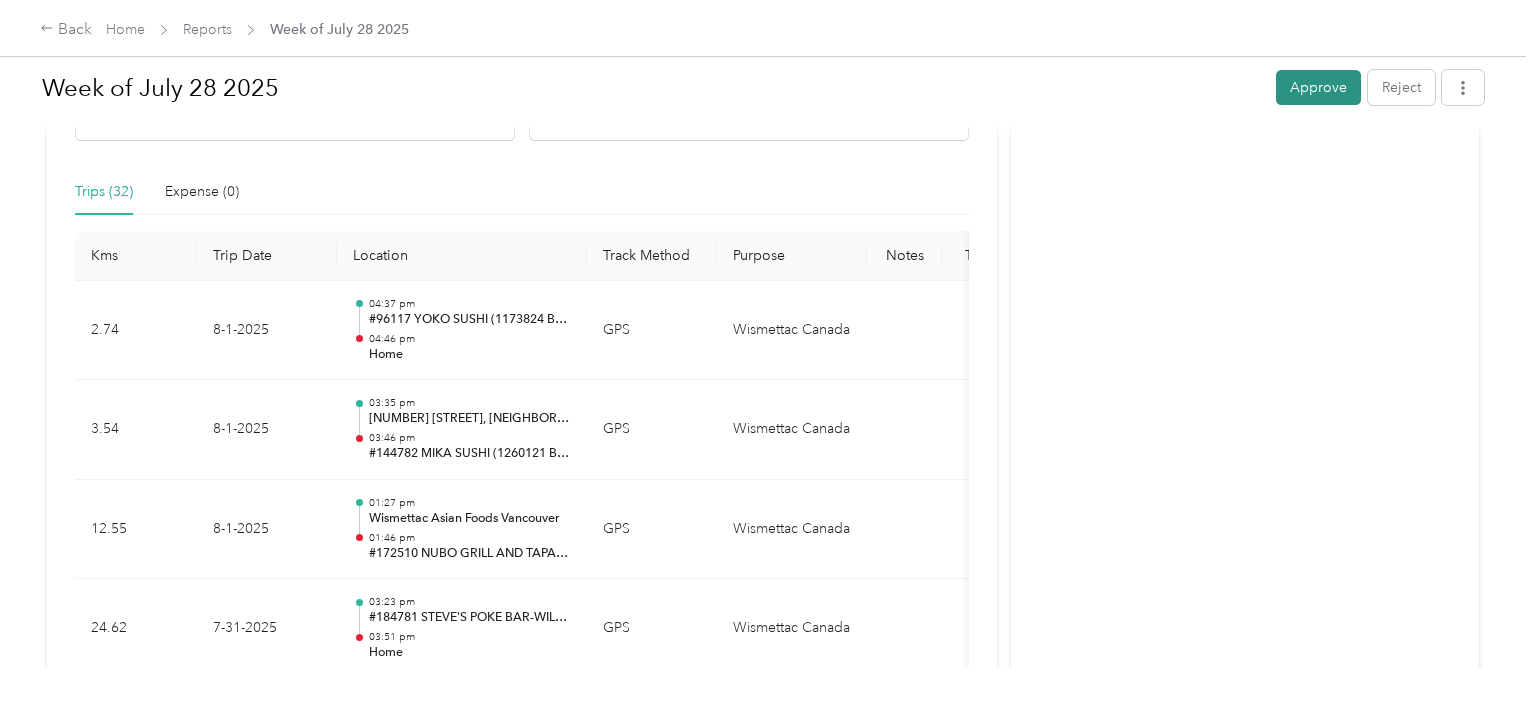 click on "Approve" at bounding box center [1318, 87] 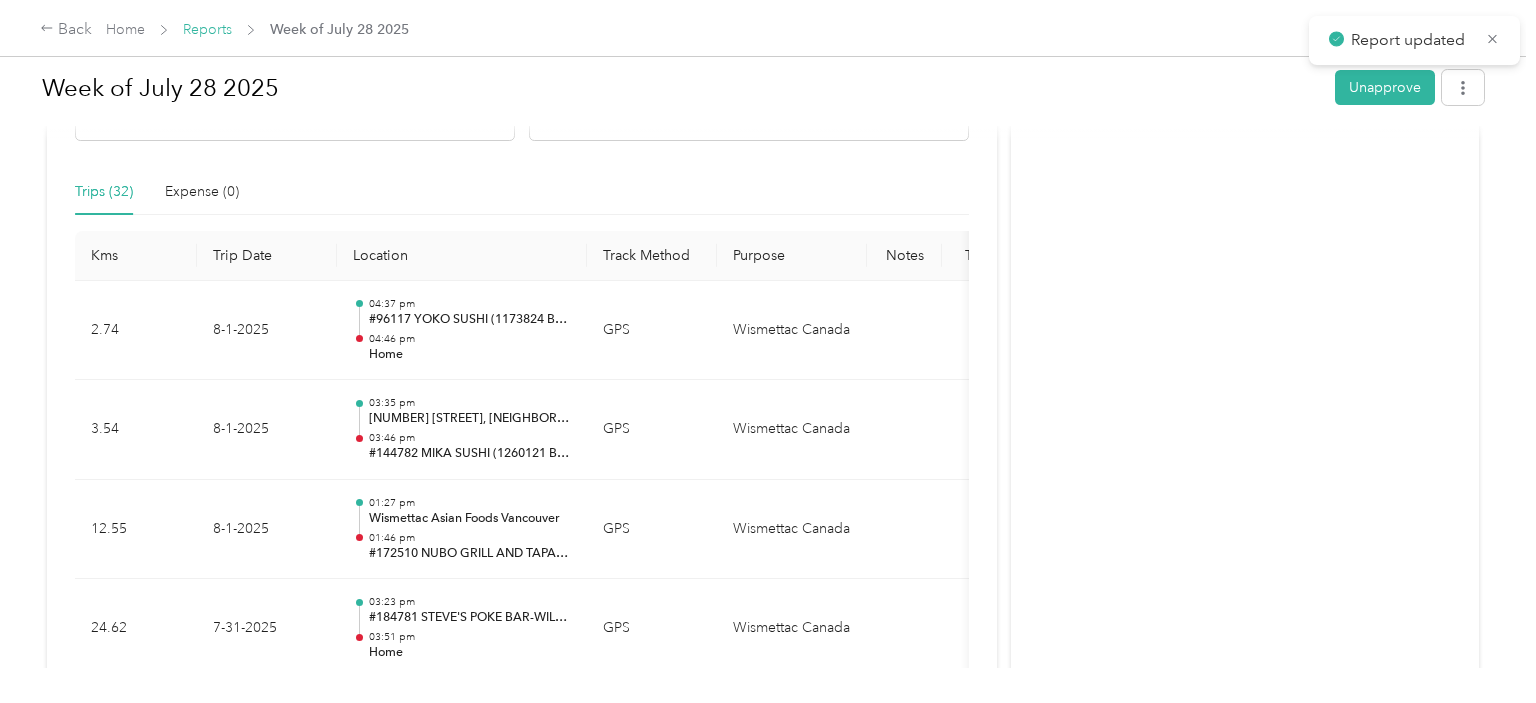 click on "Reports" at bounding box center (207, 29) 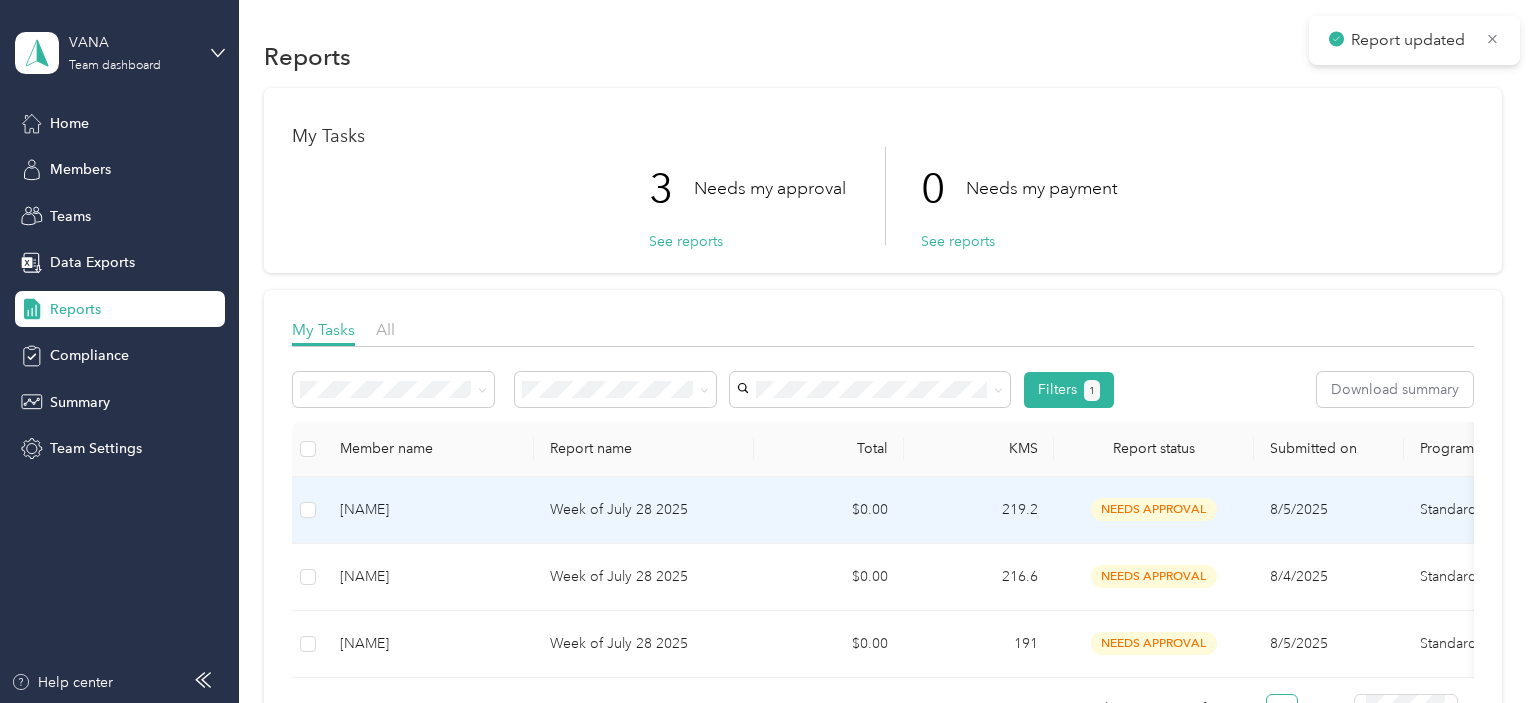 scroll, scrollTop: 101, scrollLeft: 0, axis: vertical 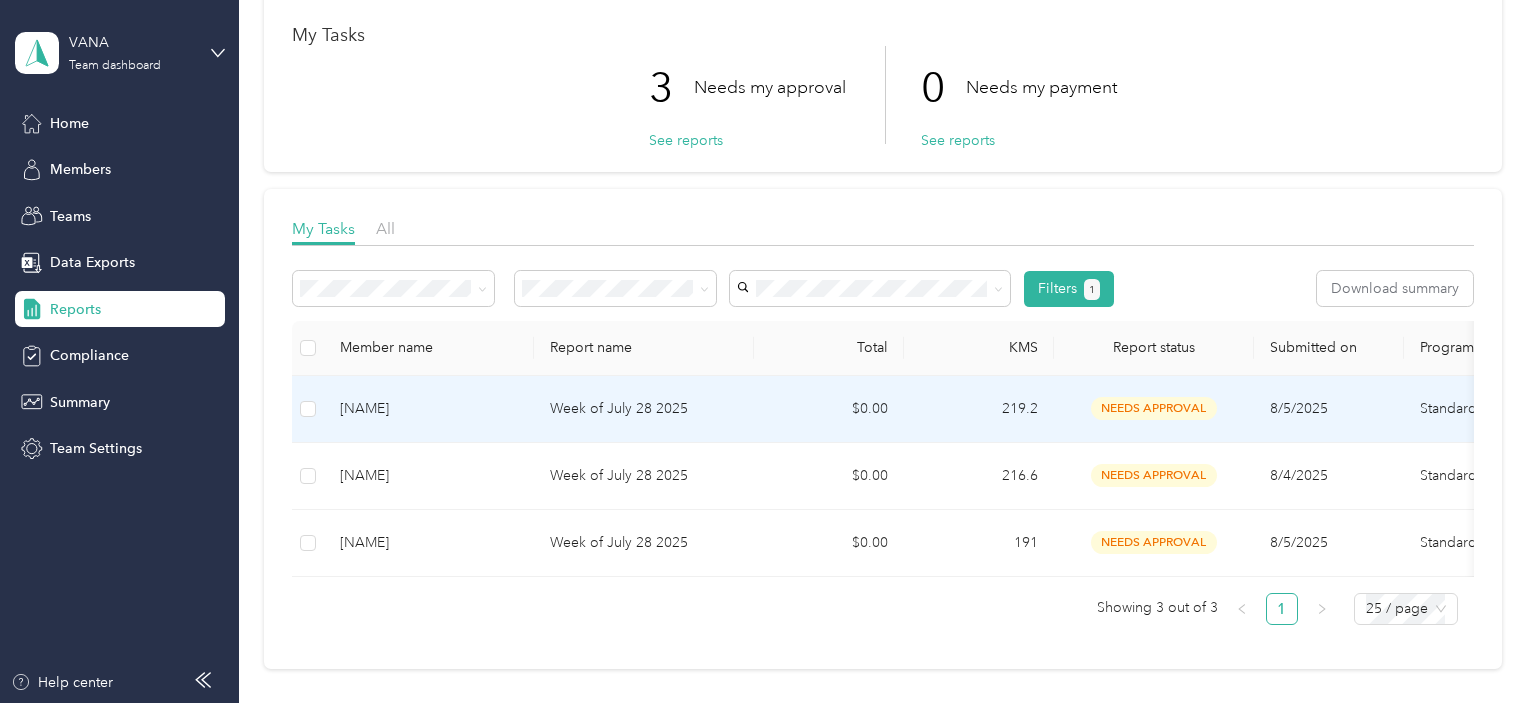 click on "[NAME]" at bounding box center [429, 409] 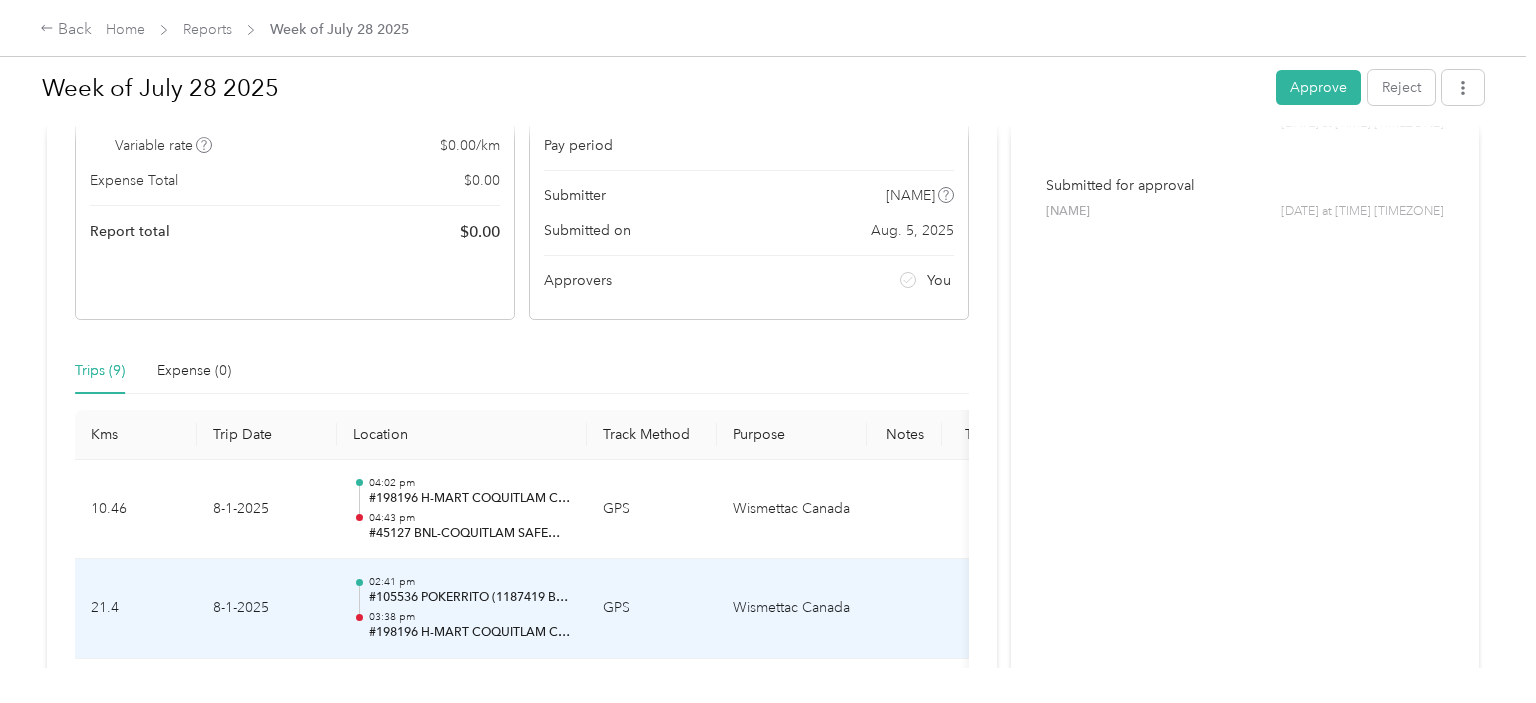 scroll, scrollTop: 0, scrollLeft: 0, axis: both 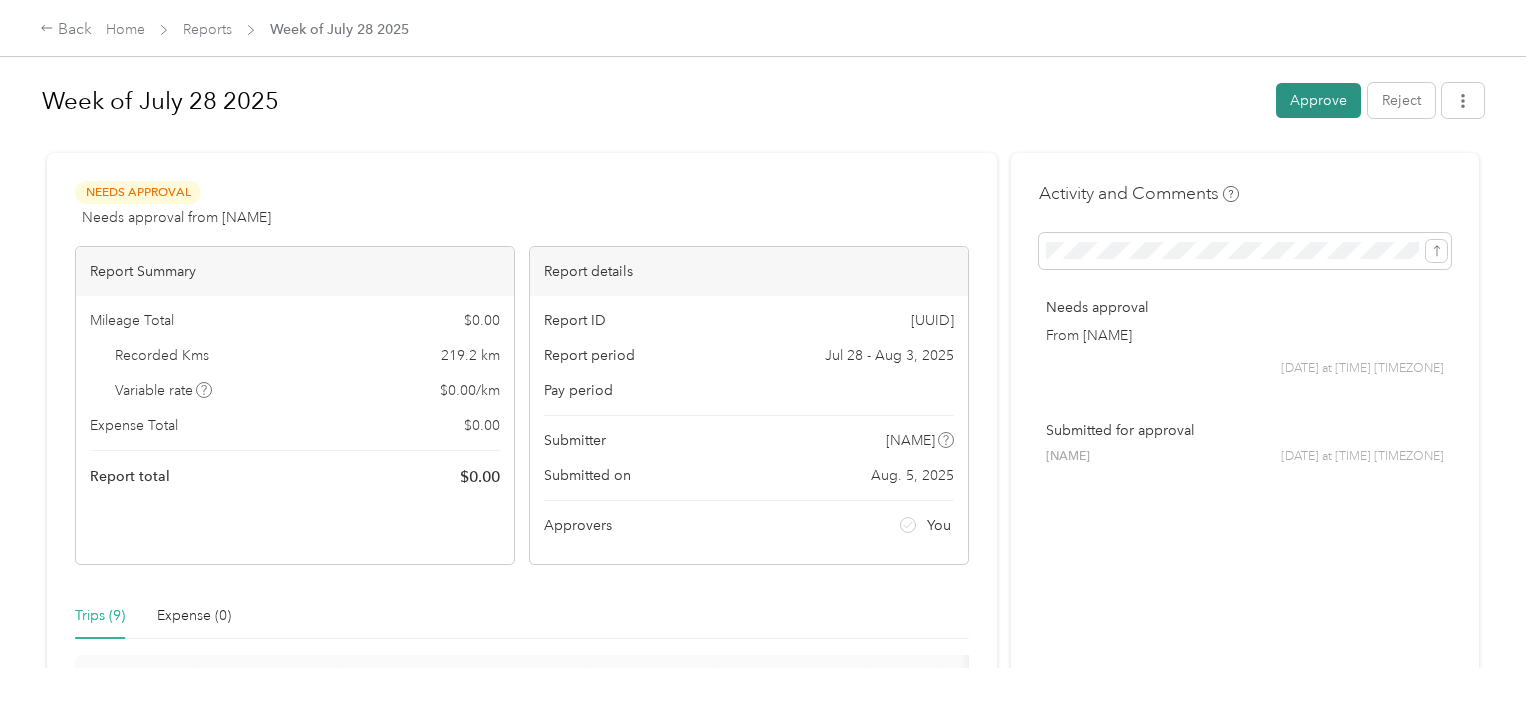click on "Approve" at bounding box center (1318, 100) 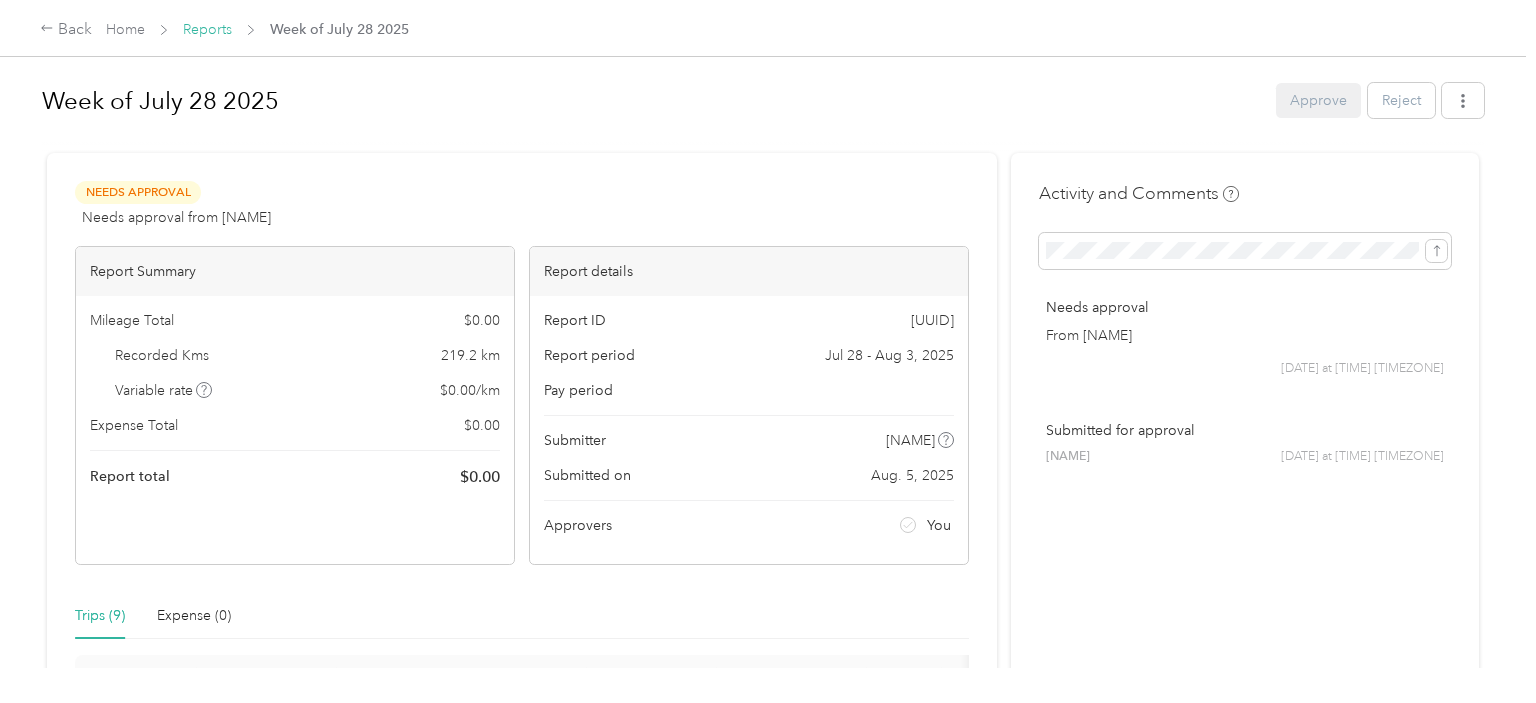 click on "Reports" at bounding box center (207, 29) 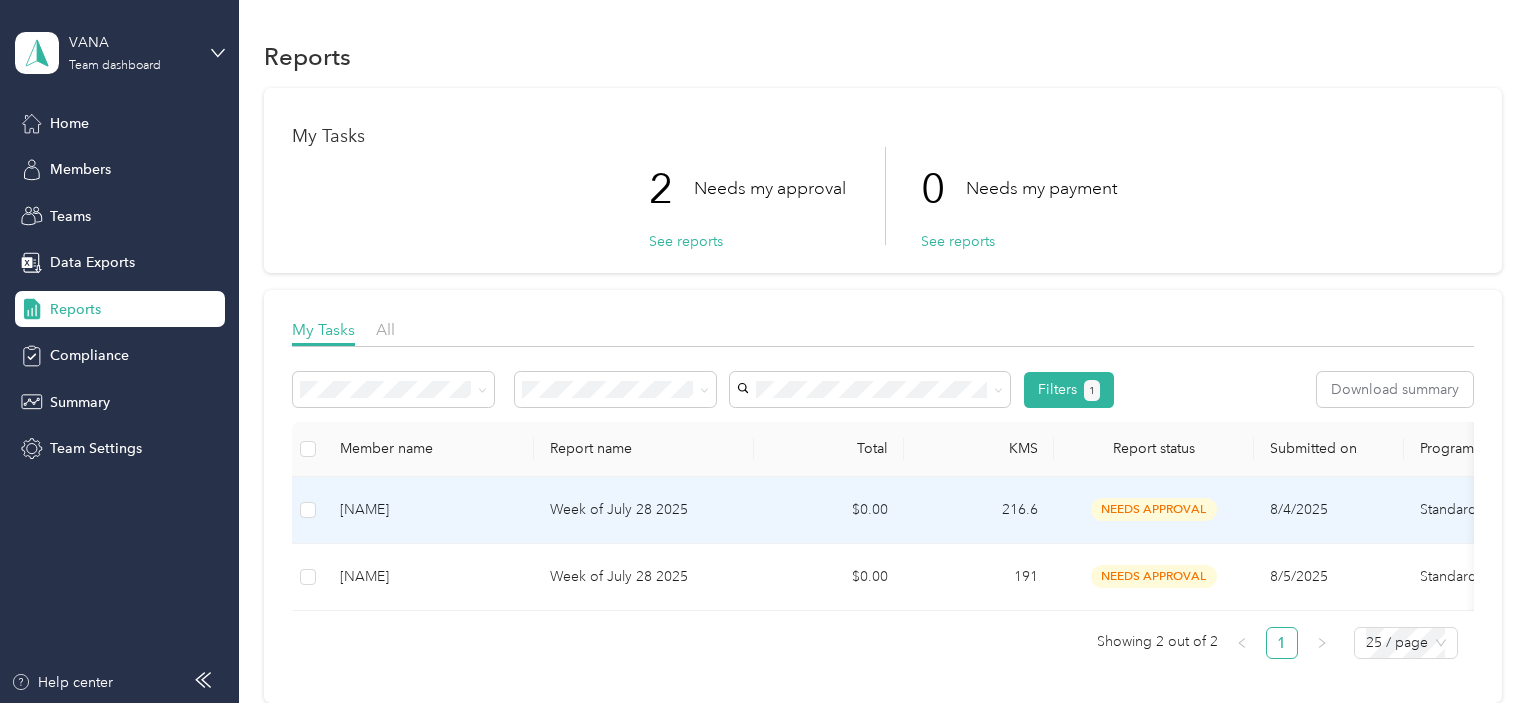 click on "[NAME]" at bounding box center (429, 510) 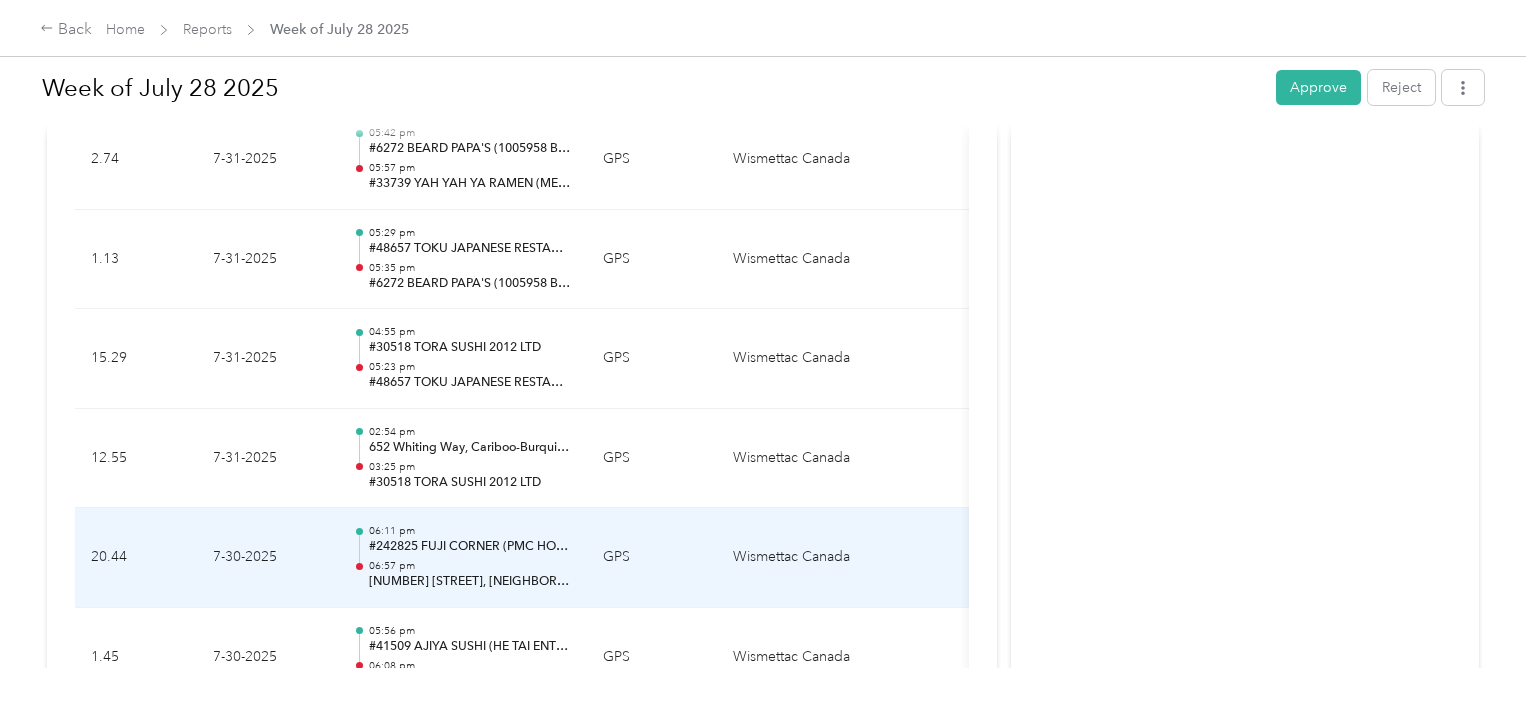 scroll, scrollTop: 1444, scrollLeft: 0, axis: vertical 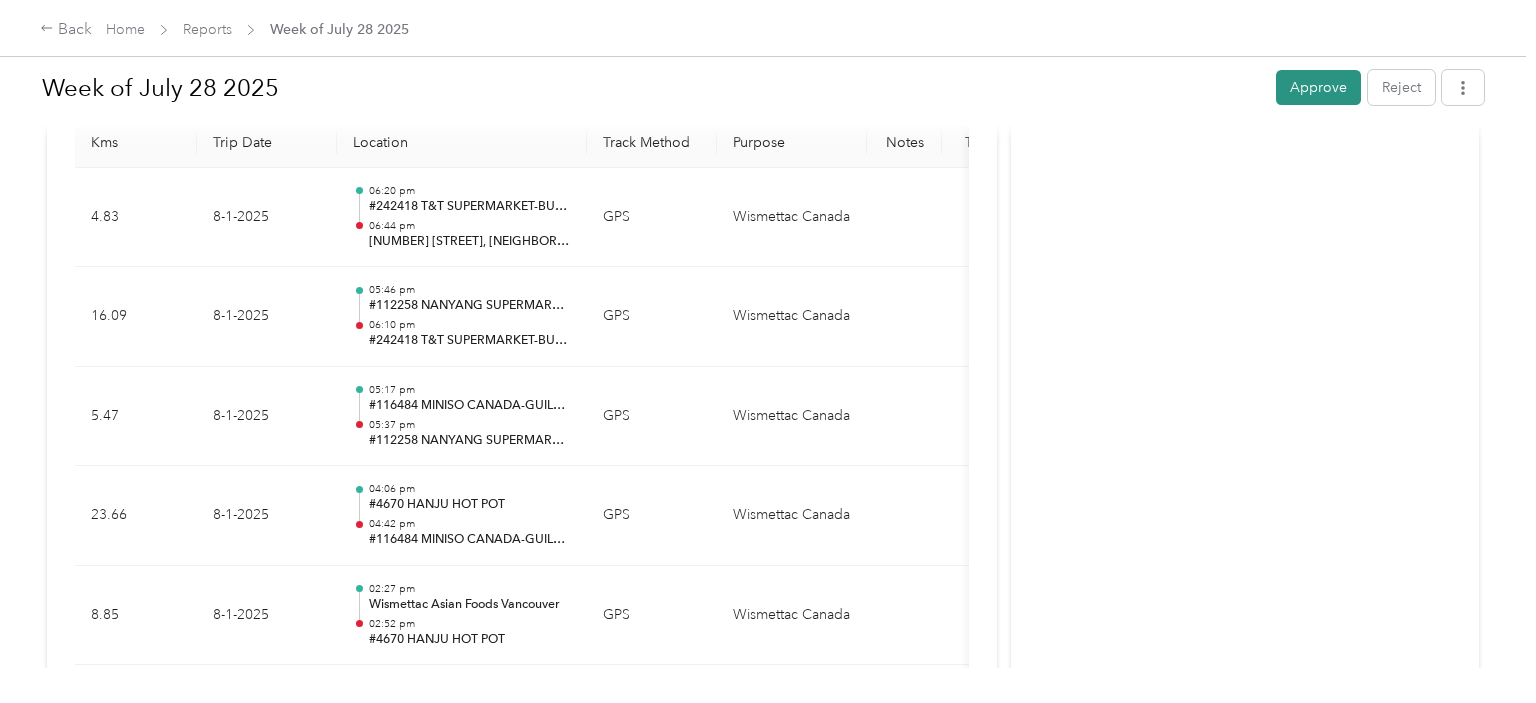 click on "Approve" at bounding box center (1318, 87) 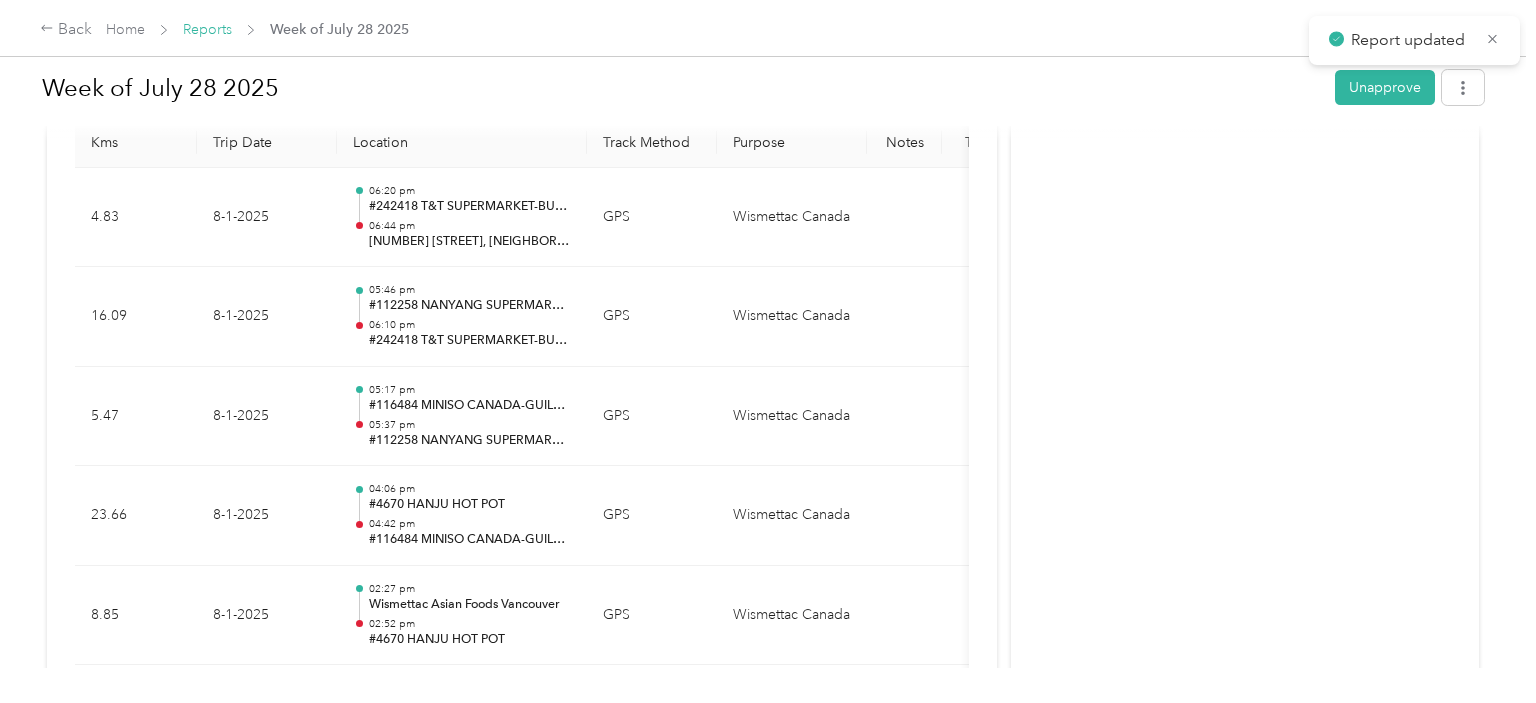 click on "Reports" at bounding box center [207, 29] 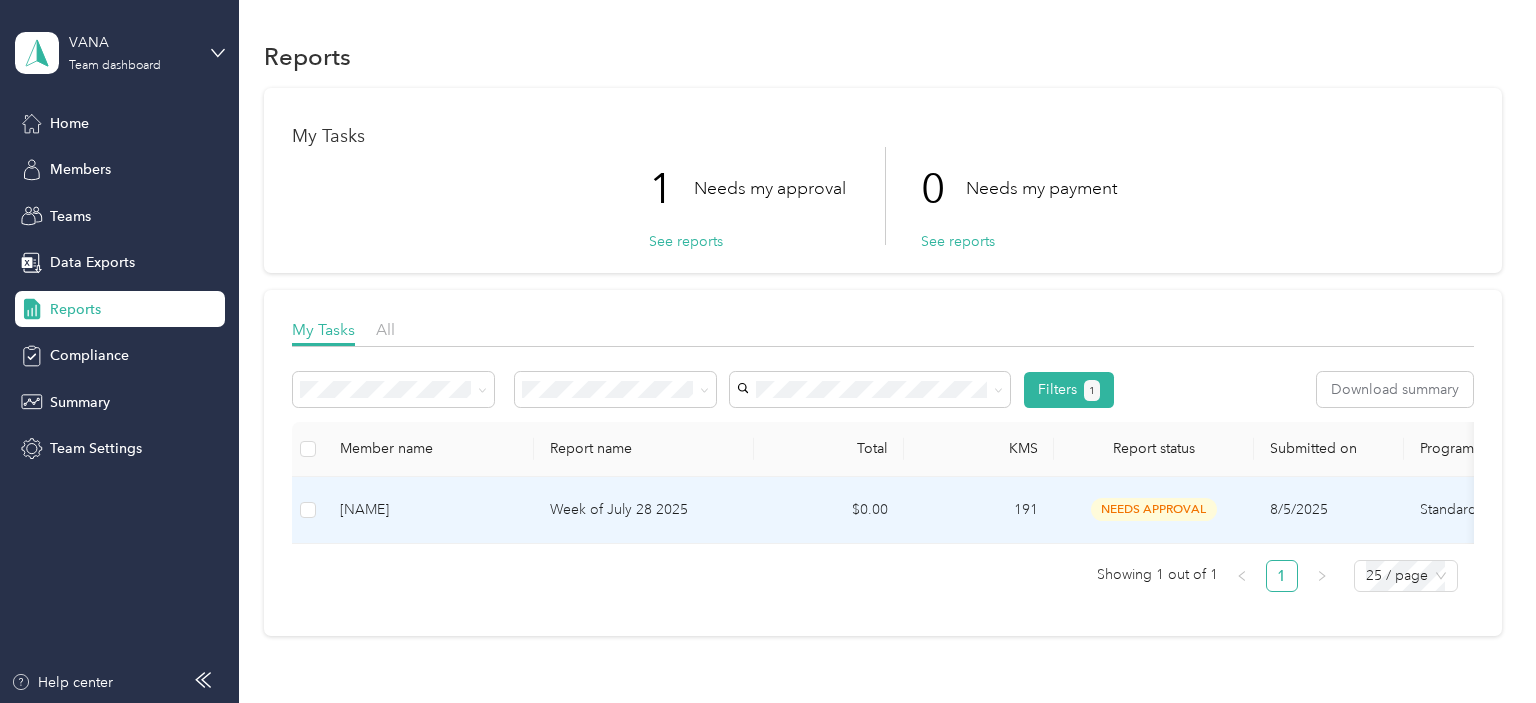 click on "[NAME]" at bounding box center (429, 510) 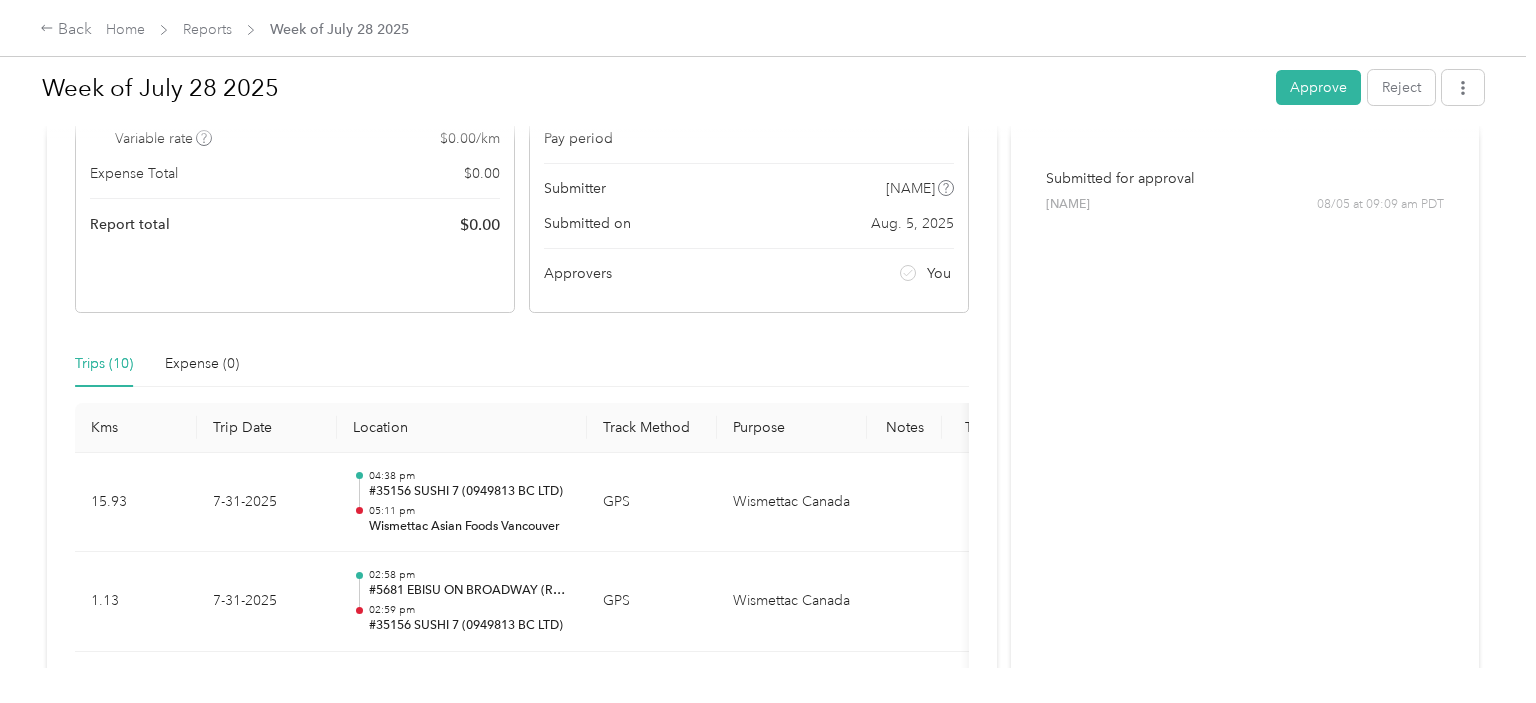 scroll, scrollTop: 0, scrollLeft: 0, axis: both 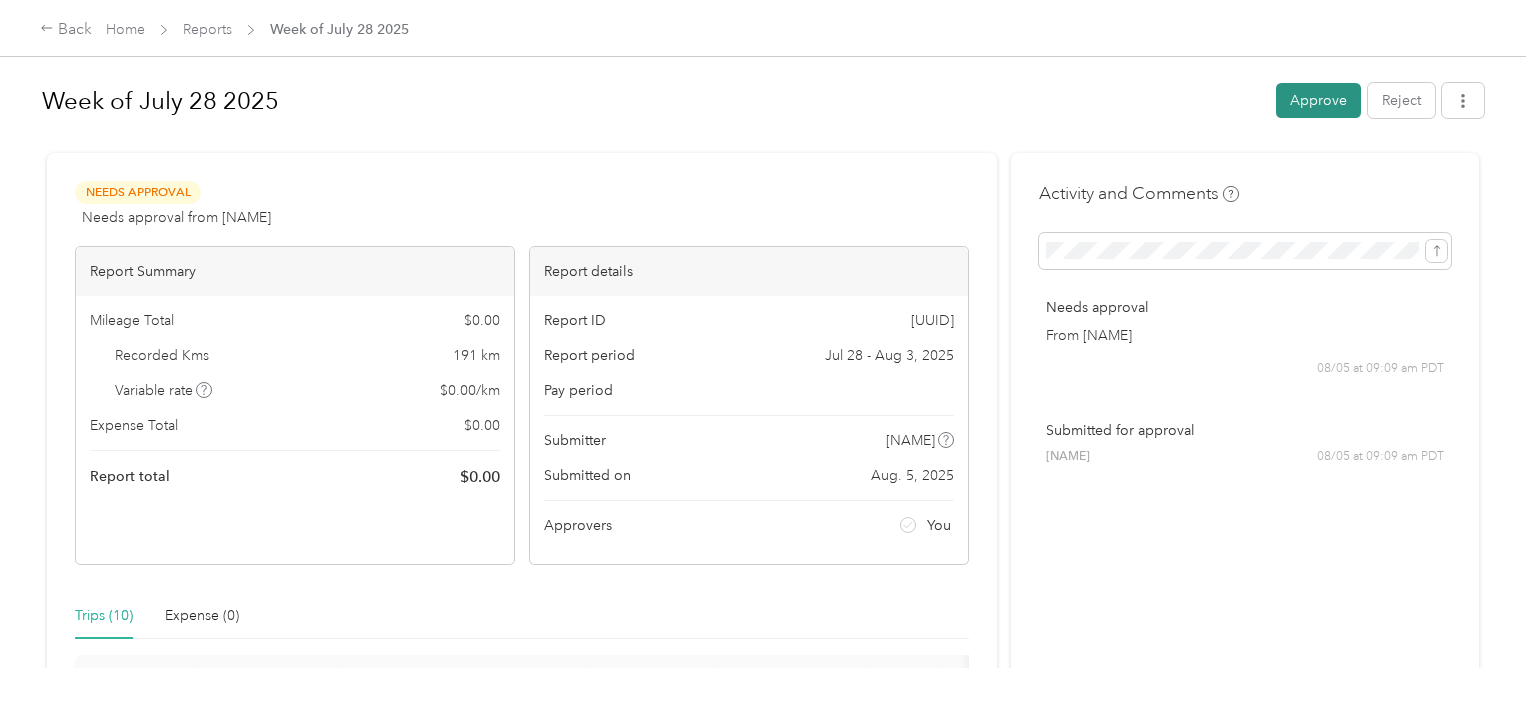 click on "Approve" at bounding box center [1318, 100] 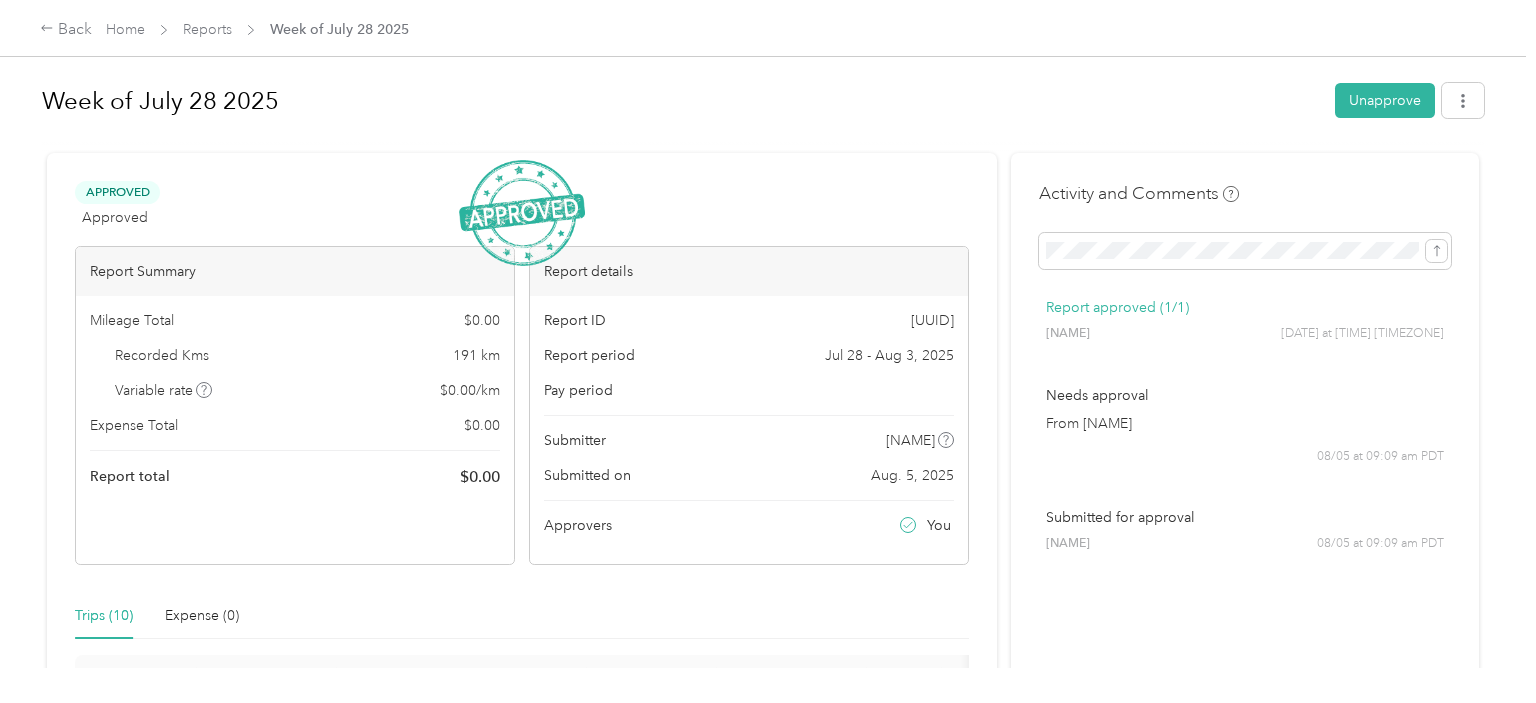 click on "Reports" at bounding box center (207, 29) 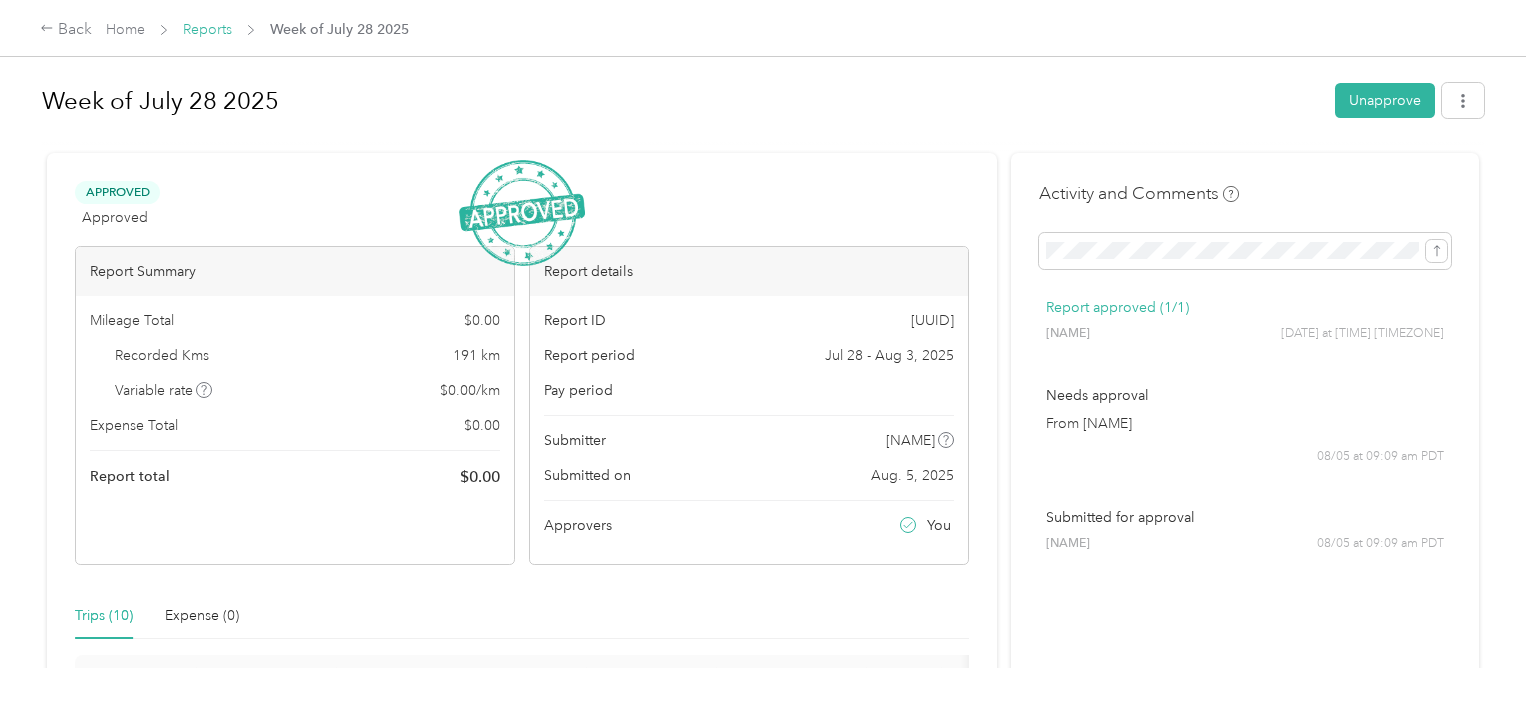 click on "Reports" at bounding box center (207, 29) 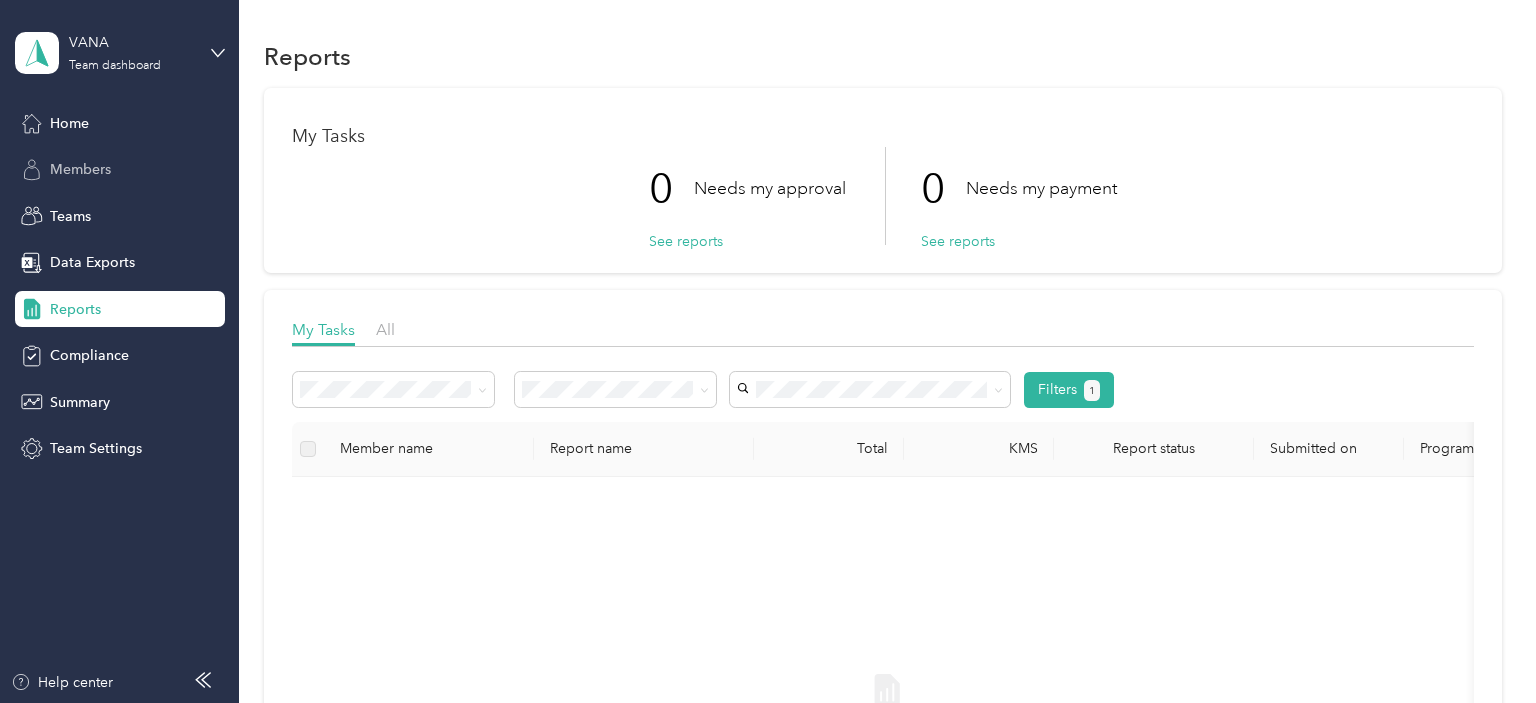 click on "Members" at bounding box center (120, 170) 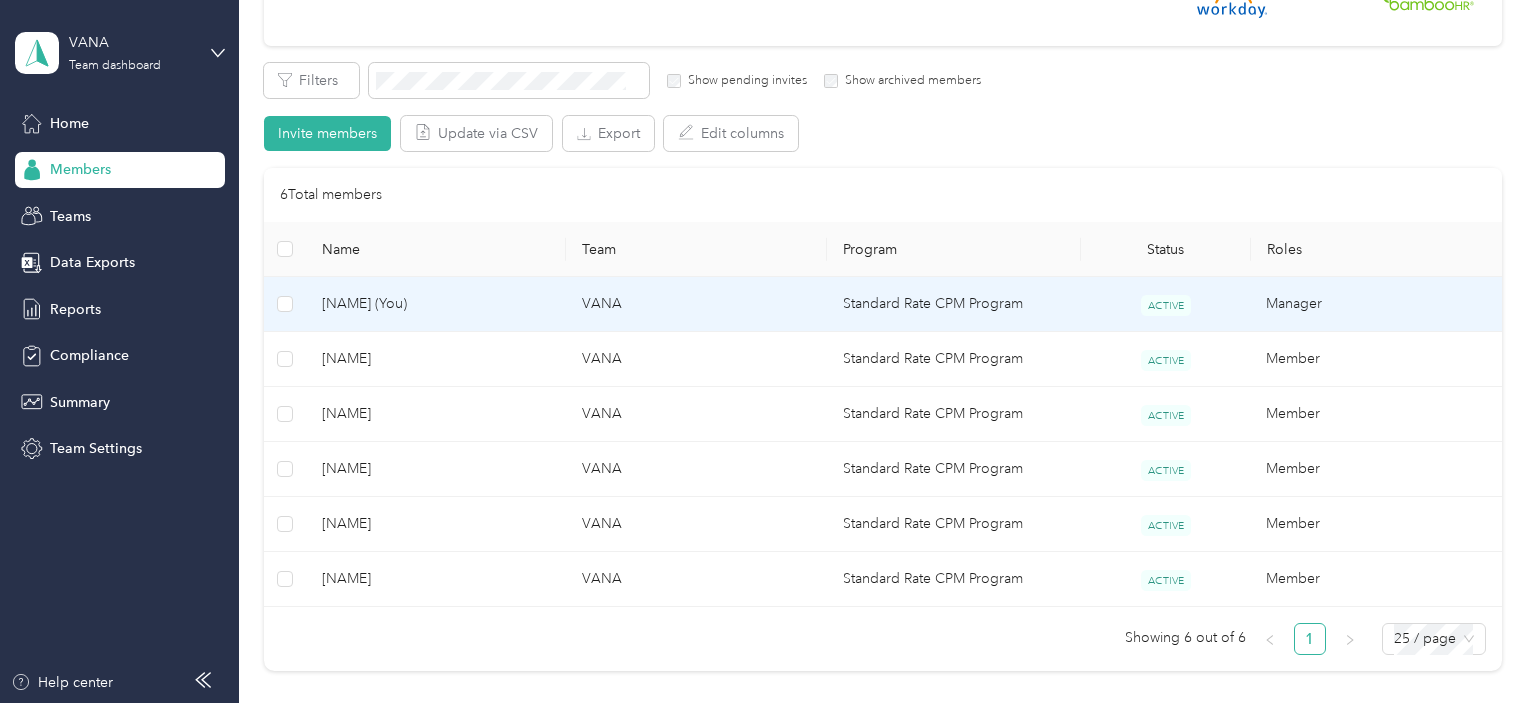 scroll, scrollTop: 403, scrollLeft: 0, axis: vertical 